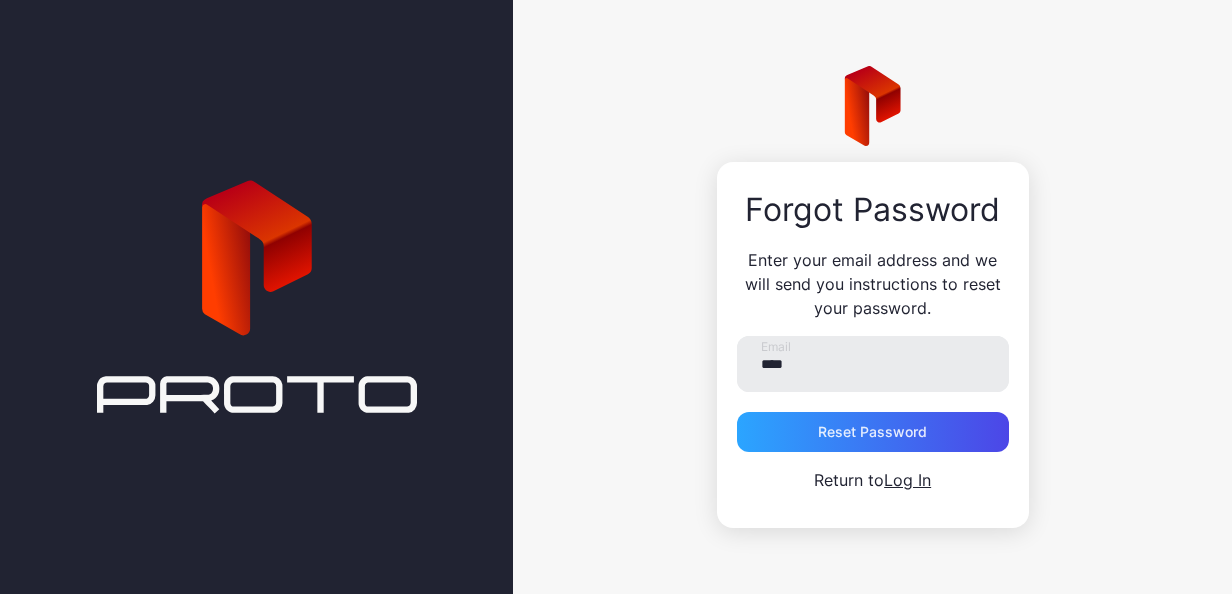 scroll, scrollTop: 0, scrollLeft: 0, axis: both 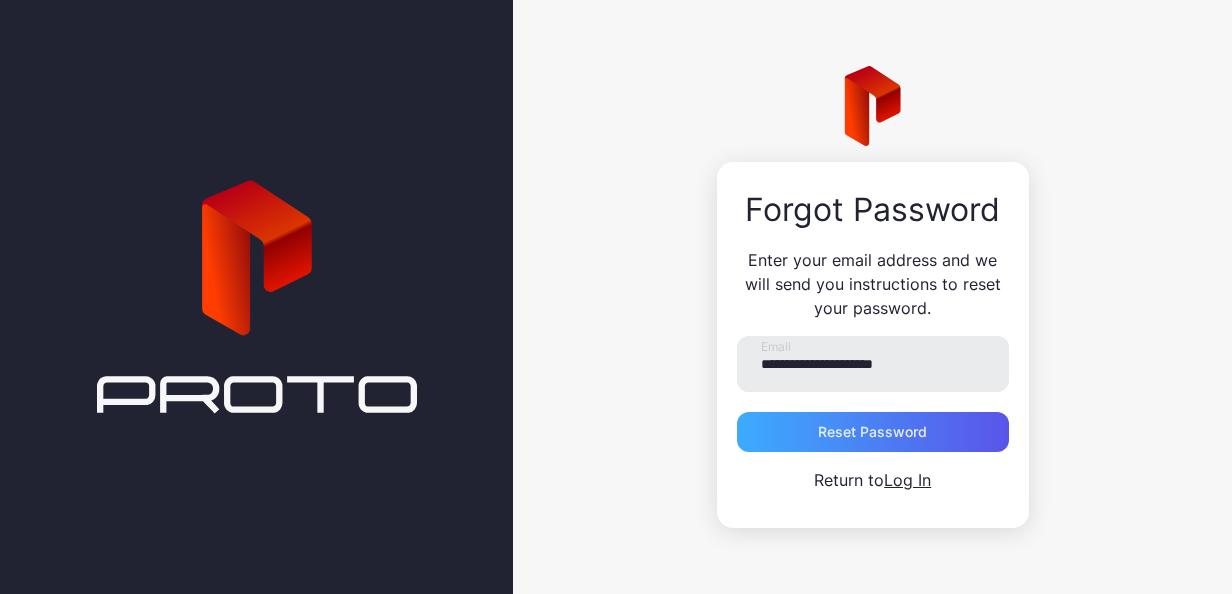 type on "**********" 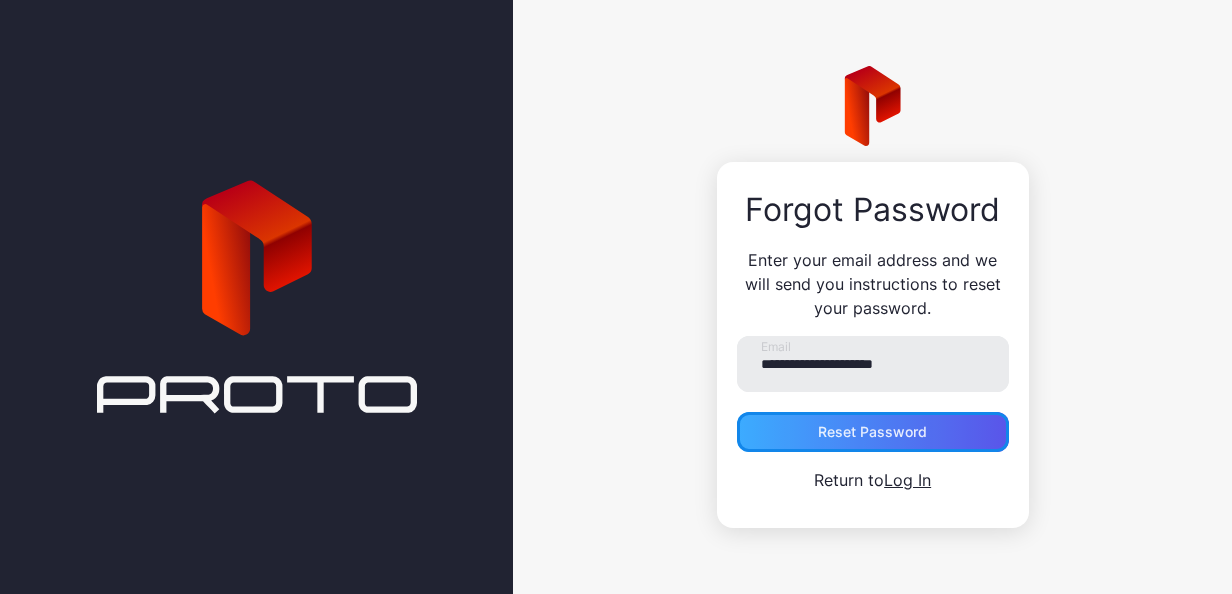 click on "Reset Password" at bounding box center (872, 432) 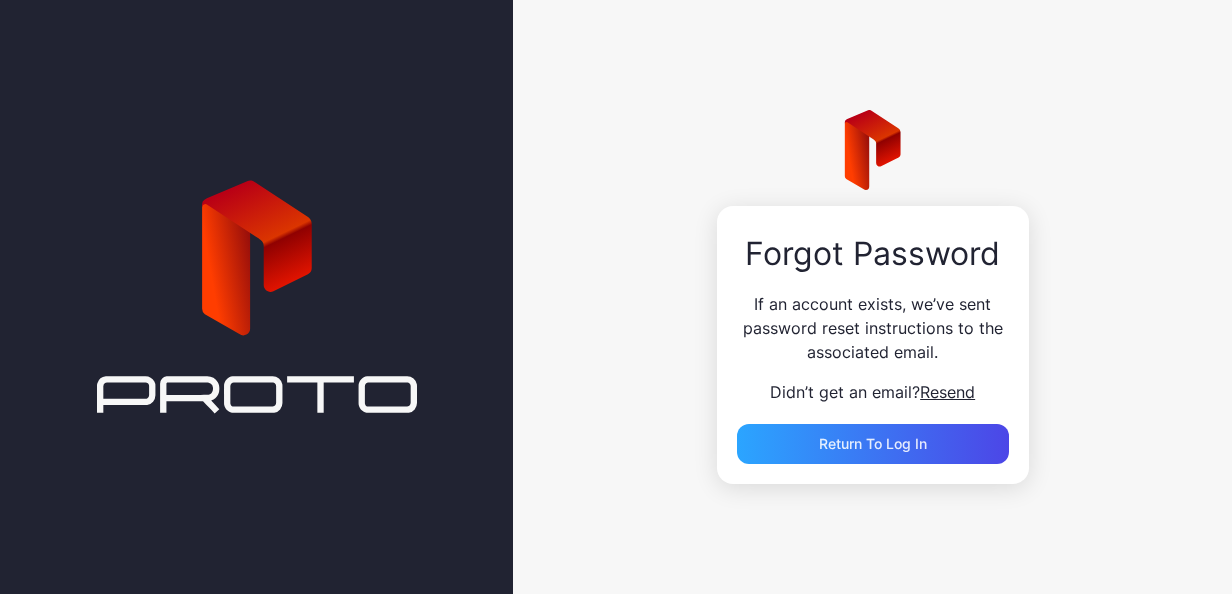 drag, startPoint x: 884, startPoint y: 448, endPoint x: 578, endPoint y: 292, distance: 343.47052 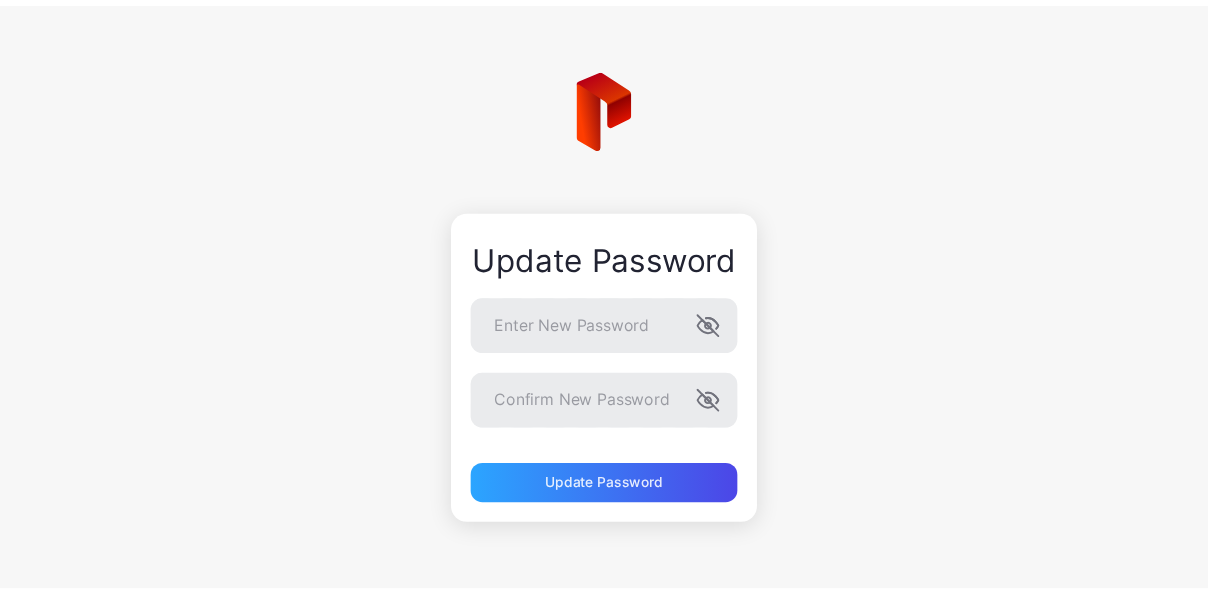 scroll, scrollTop: 0, scrollLeft: 0, axis: both 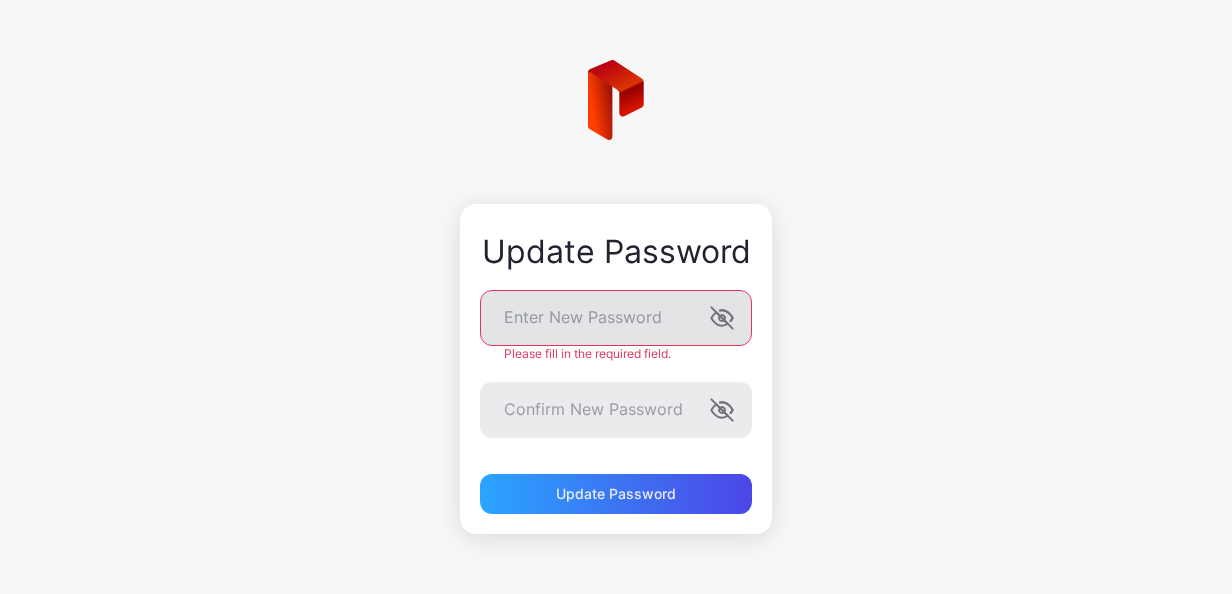 click at bounding box center [722, 318] 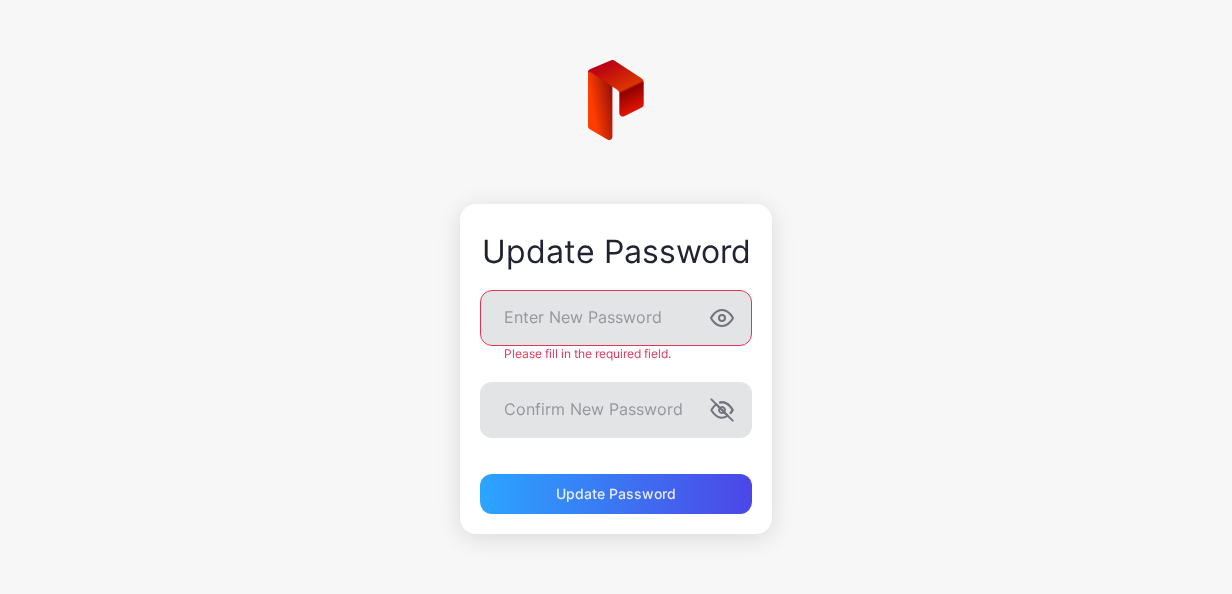 click at bounding box center (722, 318) 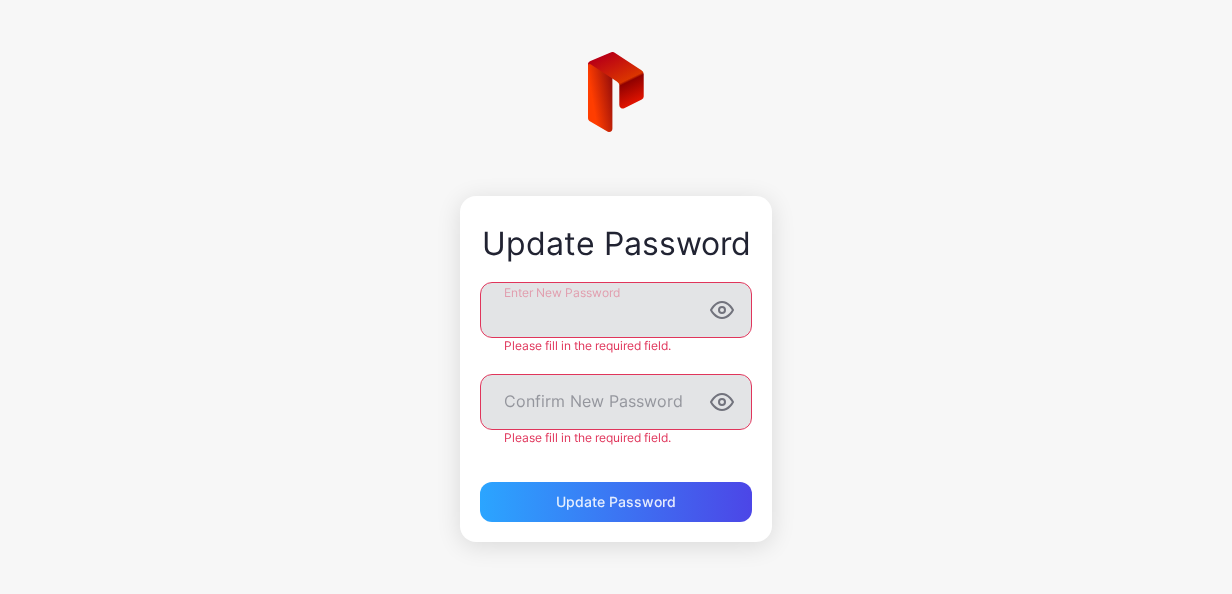 click on "Enter New Password Please fill in the required field." at bounding box center [616, 318] 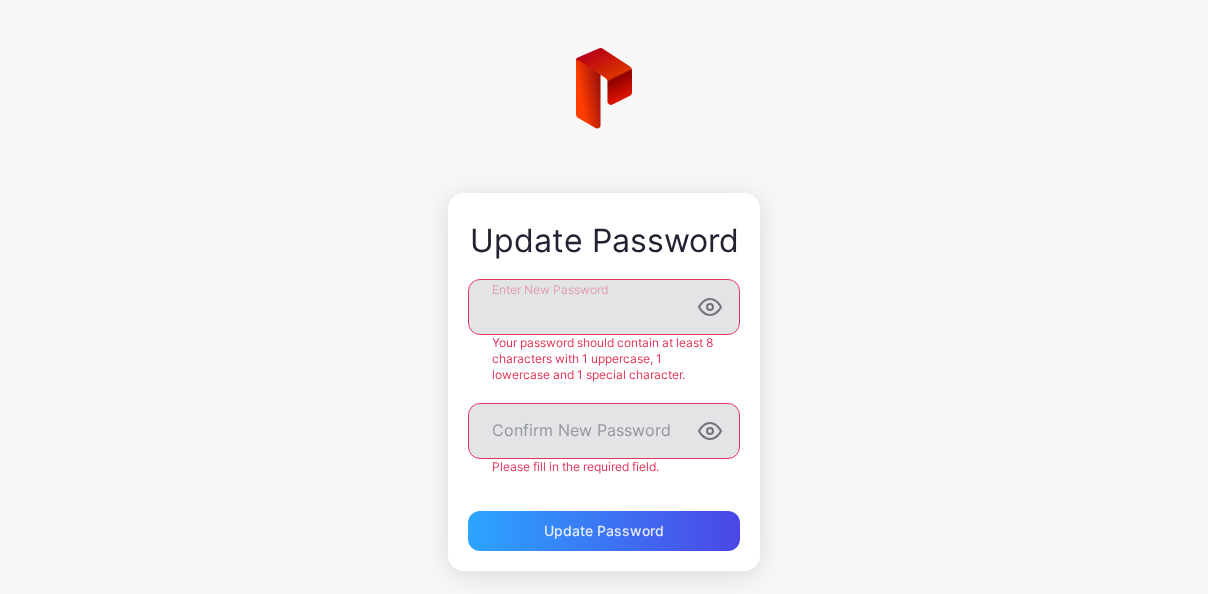 click on "Update Password Enter New Password Your password should contain at least 8 characters with 1 uppercase, 1 lowercase and 1 special character. Confirm New Password Please fill in the required field. Update Password" at bounding box center [604, 309] 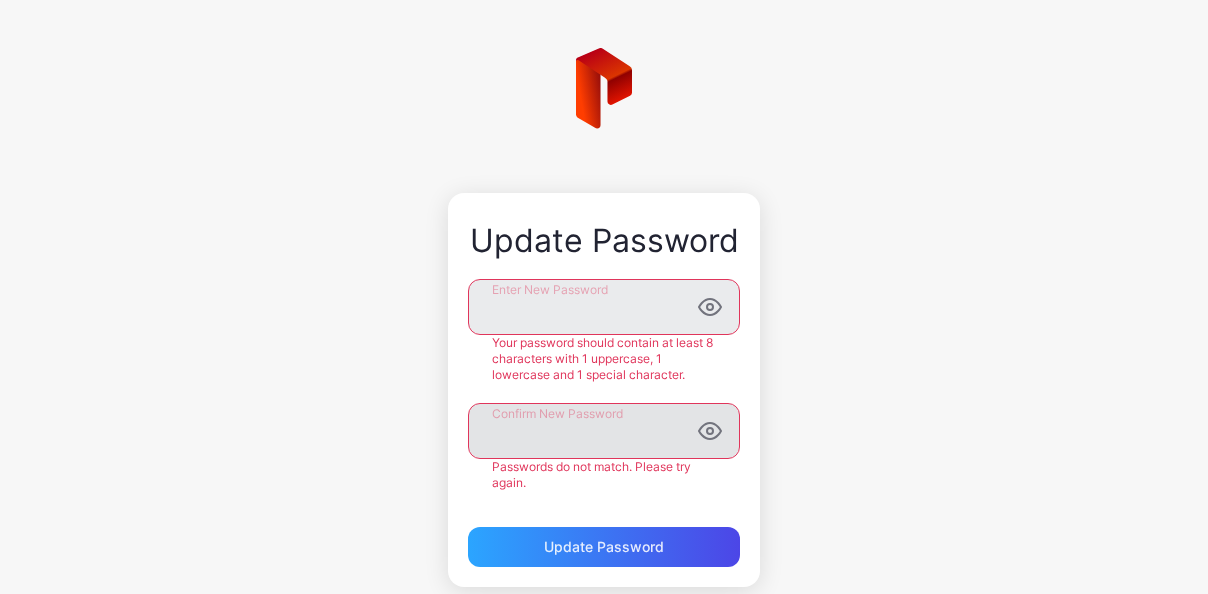 click on "Update Password Enter New Password Your password should contain at least 8 characters with 1 uppercase, 1 lowercase and 1 special character. Confirm New Password Passwords do not match. Please try again. Update Password" at bounding box center [604, 317] 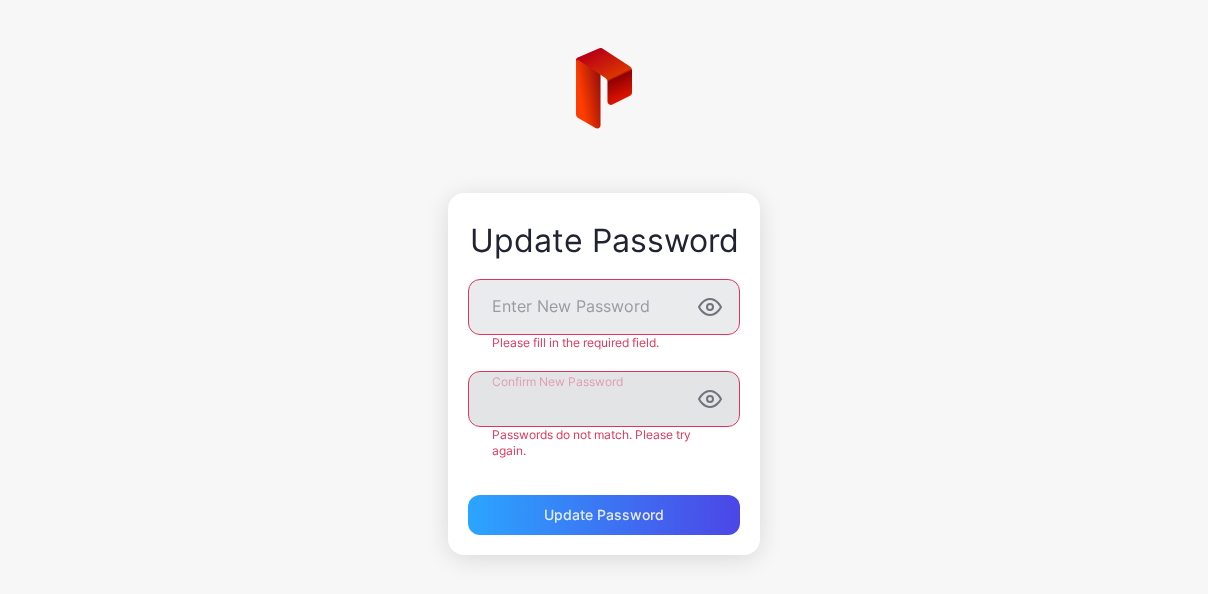 click on "Update Password Enter New Password Please fill in the required field. Confirm New Password Passwords do not match. Please try again. Update Password" at bounding box center [604, 301] 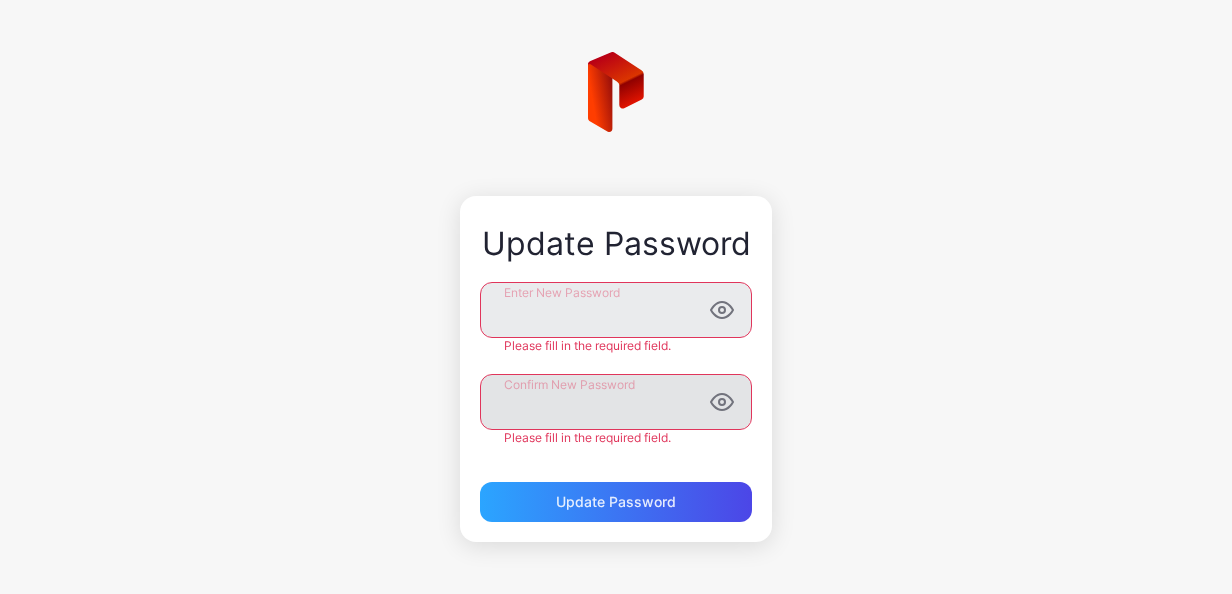 click on "Enter New Password Please fill in the required field. Confirm New Password Please fill in the required field. Update Password" at bounding box center [616, 402] 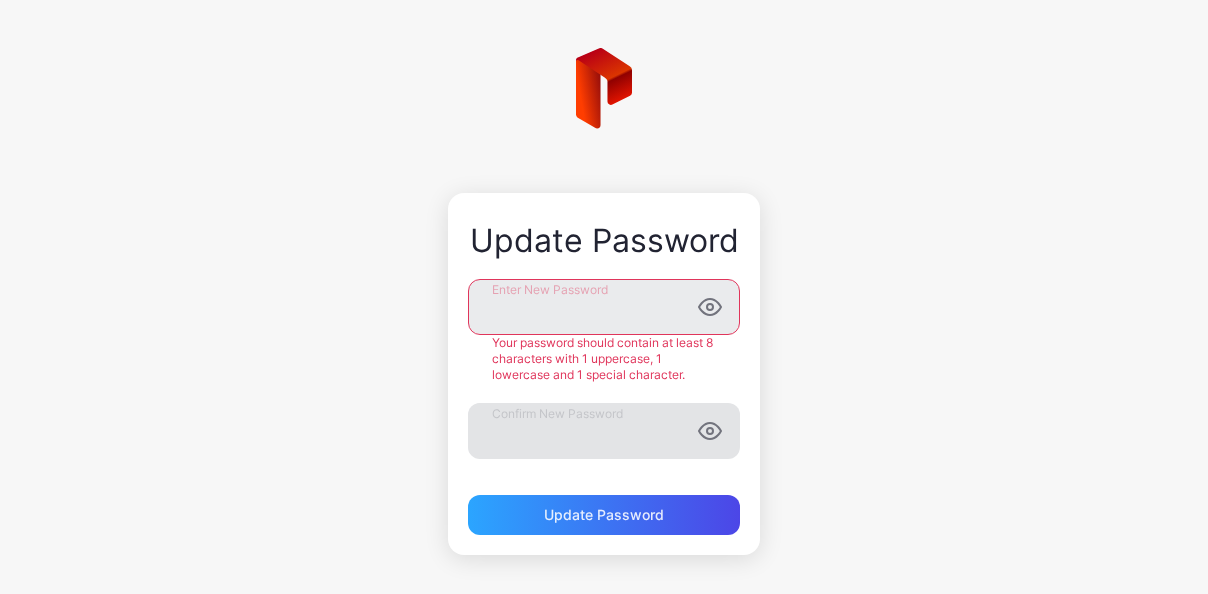 click on "Update Password Enter New Password Your password should contain at least 8 characters with 1 uppercase, 1 lowercase and 1 special character. Confirm New Password Update Password" at bounding box center (604, 374) 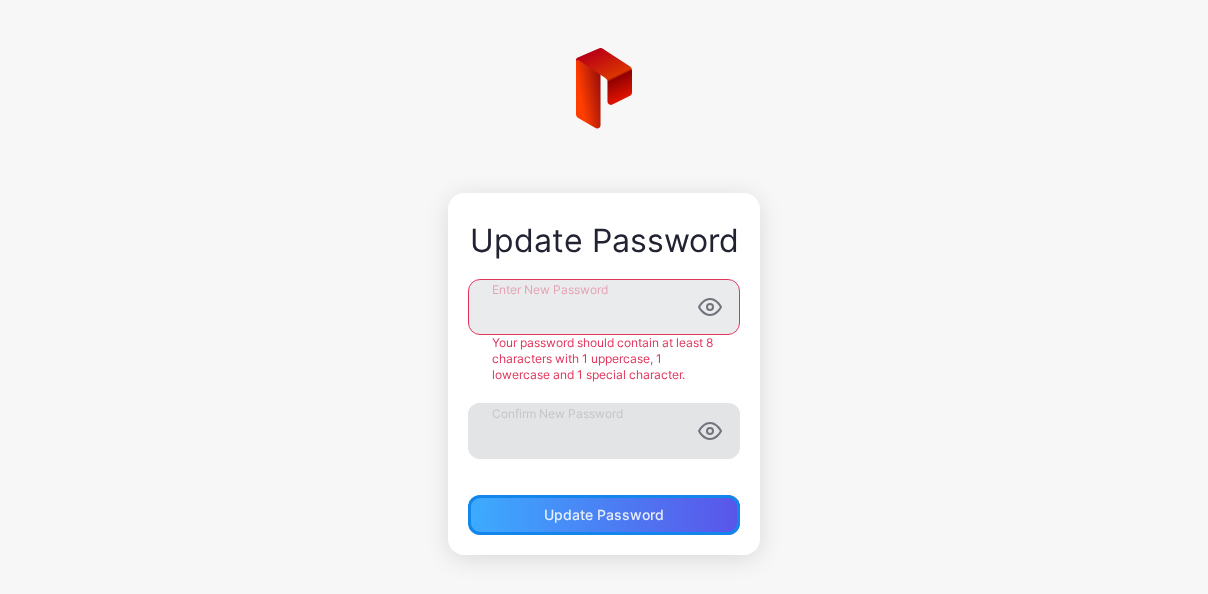 click on "Update Password" at bounding box center (604, 515) 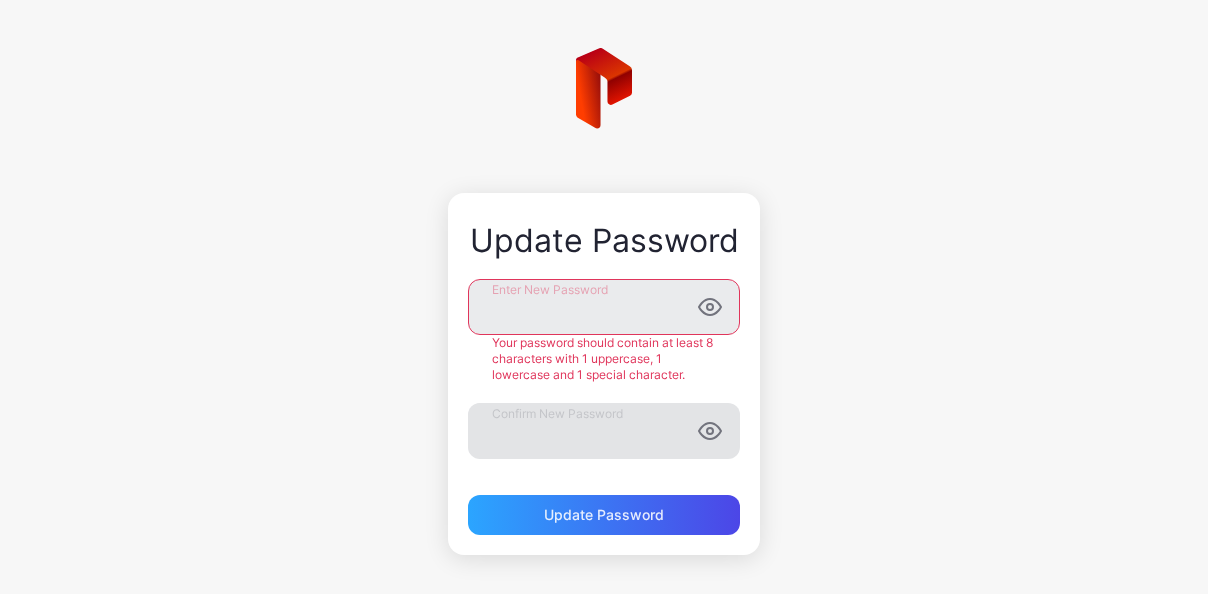 click on "Update Password Enter New Password Your password should contain at least 8 characters with 1 uppercase, 1 lowercase and 1 special character. Confirm New Password Update Password" at bounding box center (604, 301) 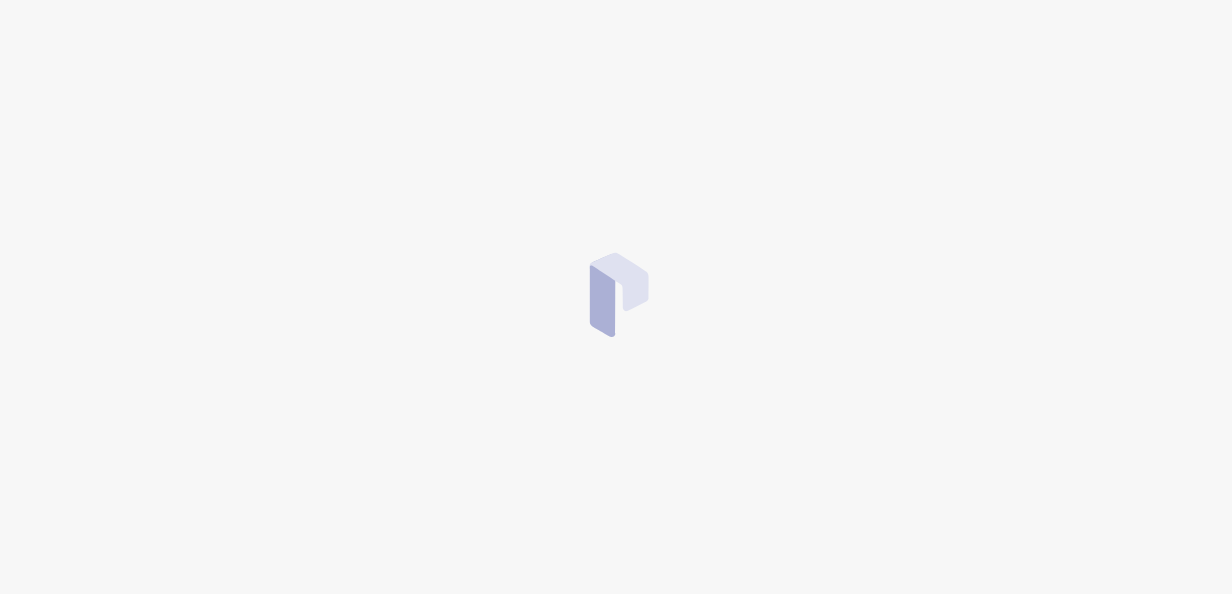 scroll, scrollTop: 0, scrollLeft: 0, axis: both 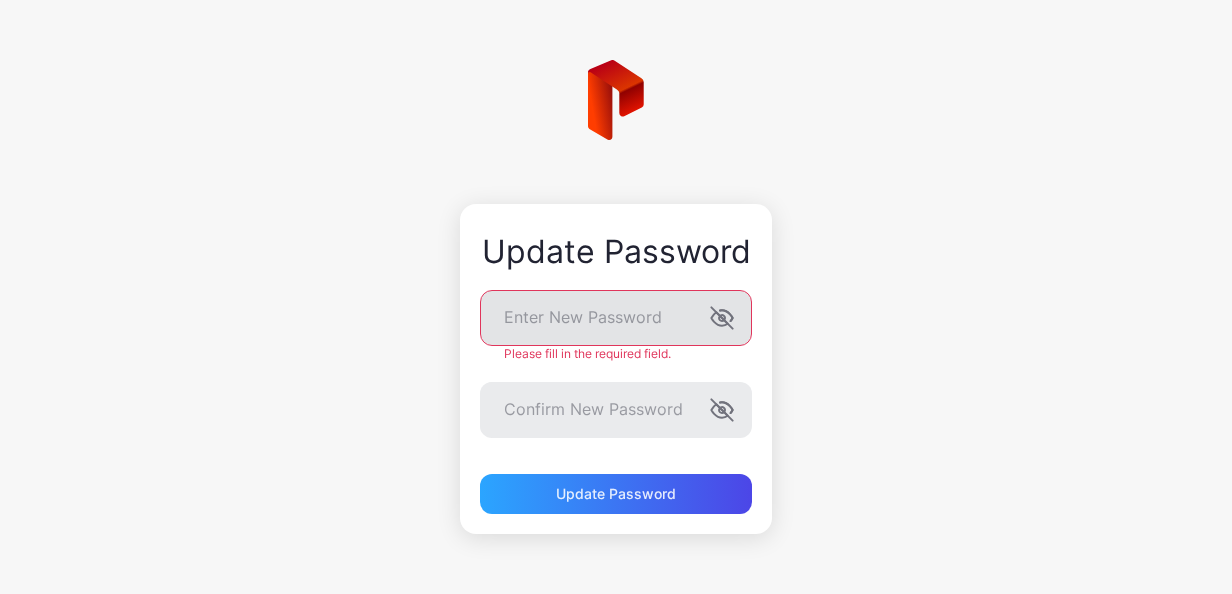 click at bounding box center (722, 318) 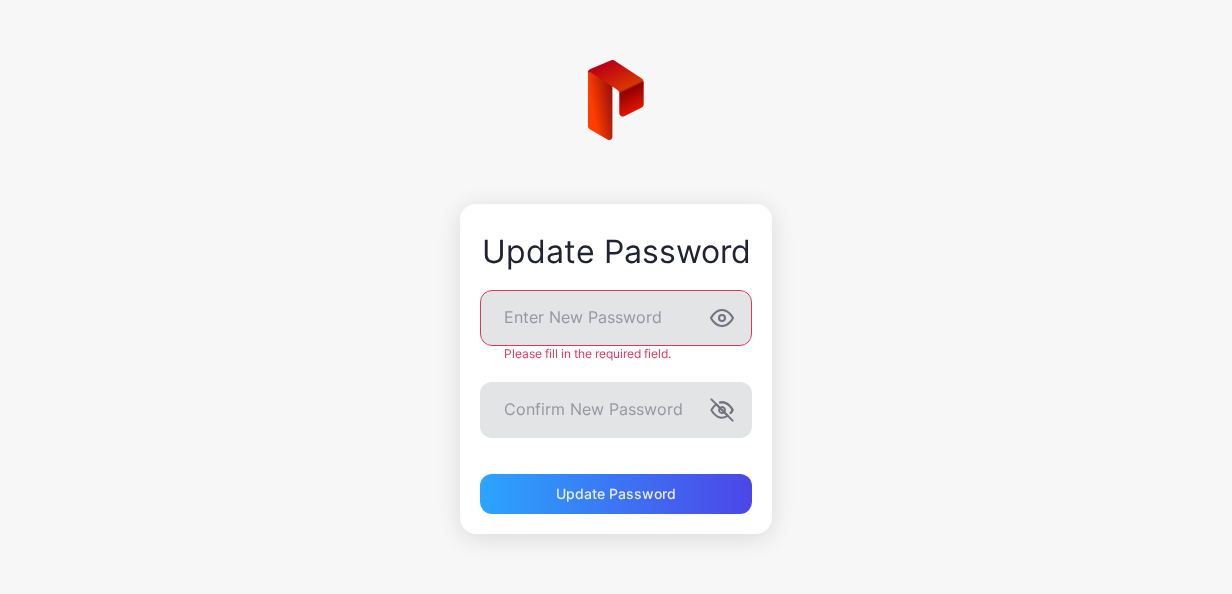 click at bounding box center [722, 318] 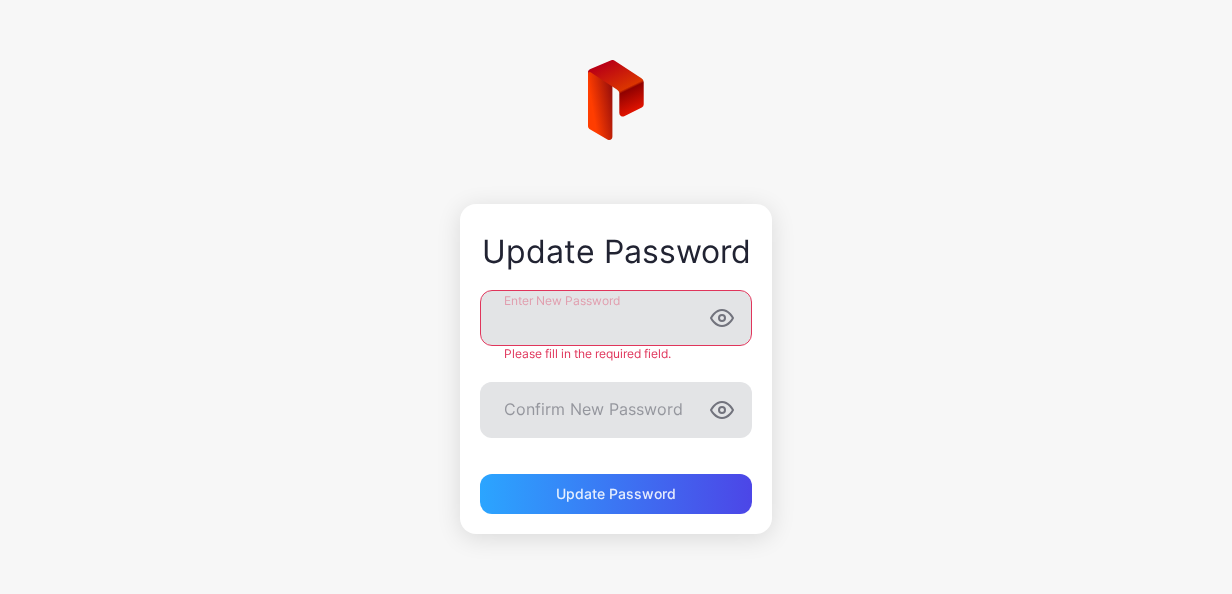 click on "Enter New Password Please fill in the required field." at bounding box center [616, 326] 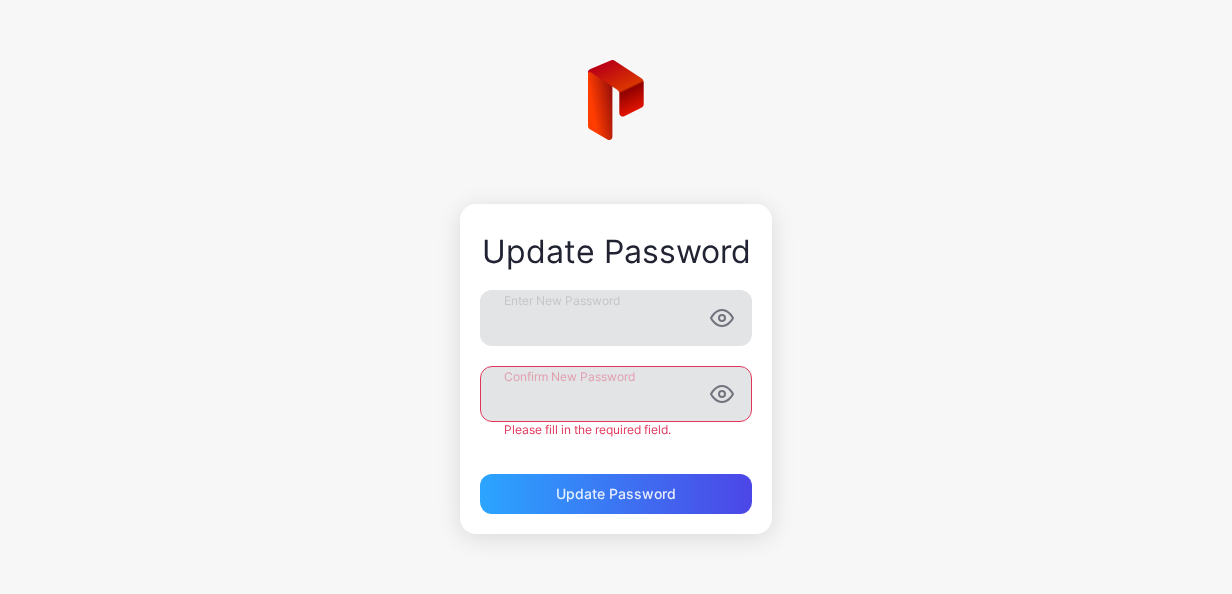 click on "Update Password" at bounding box center [616, 494] 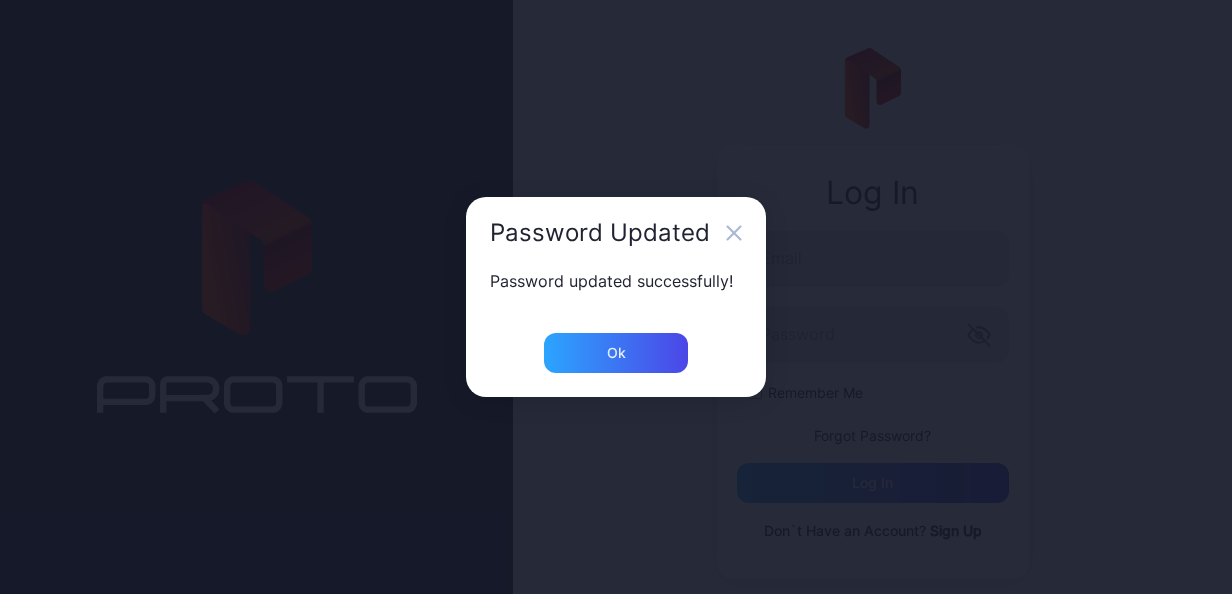 click on "Password updated successfully!" at bounding box center [616, 301] 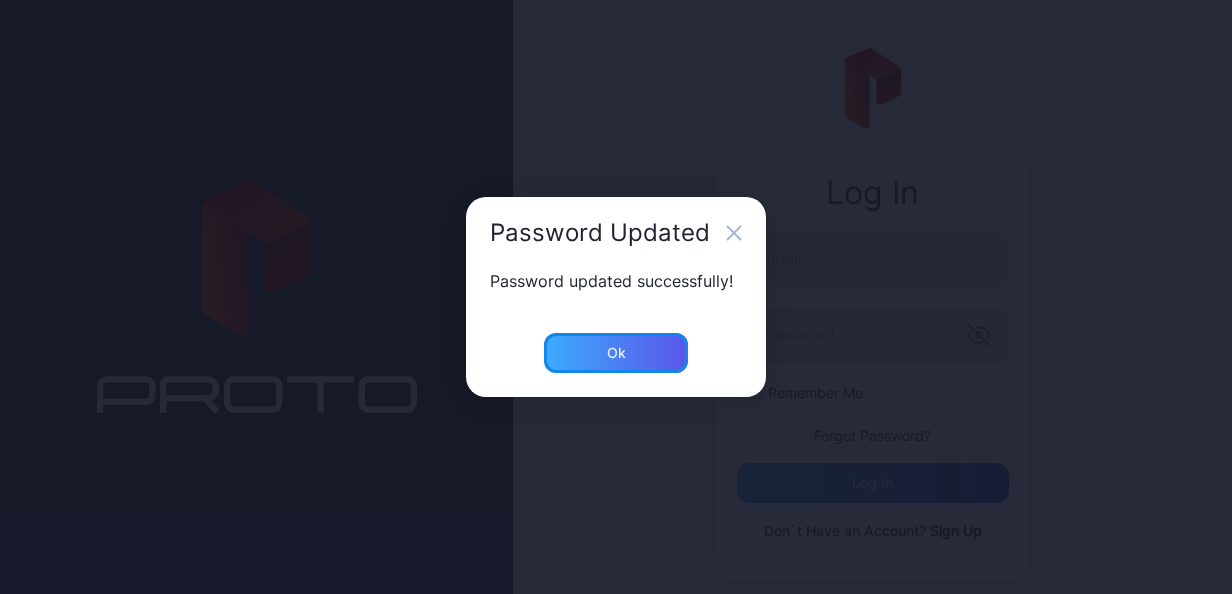 click on "Ok" at bounding box center [616, 353] 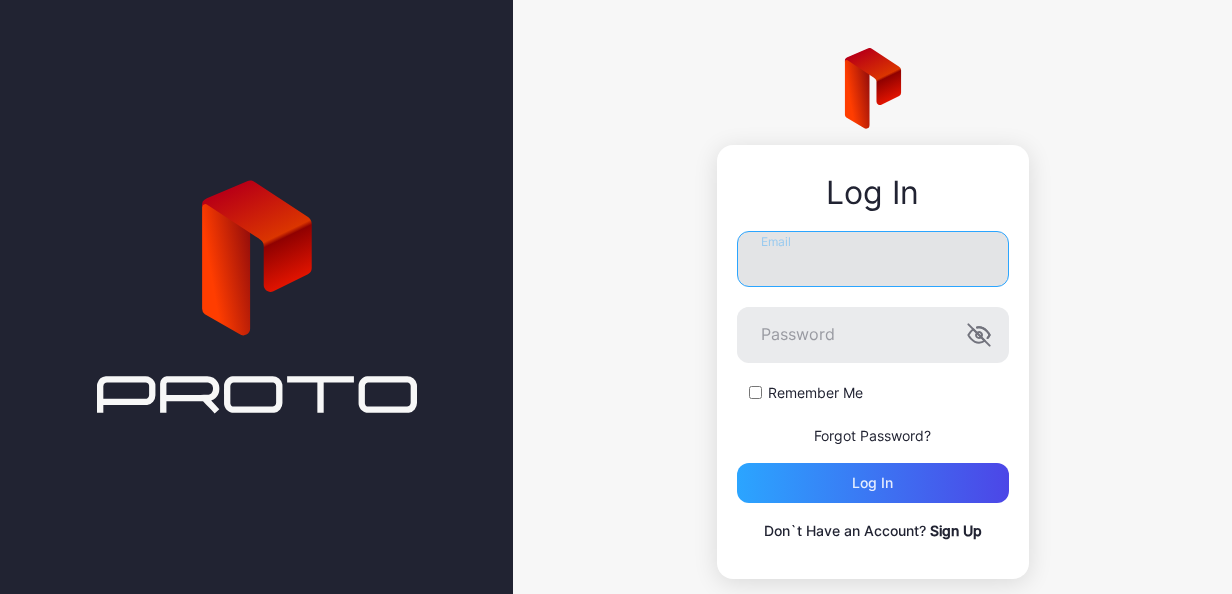 click on "Email" at bounding box center [873, 259] 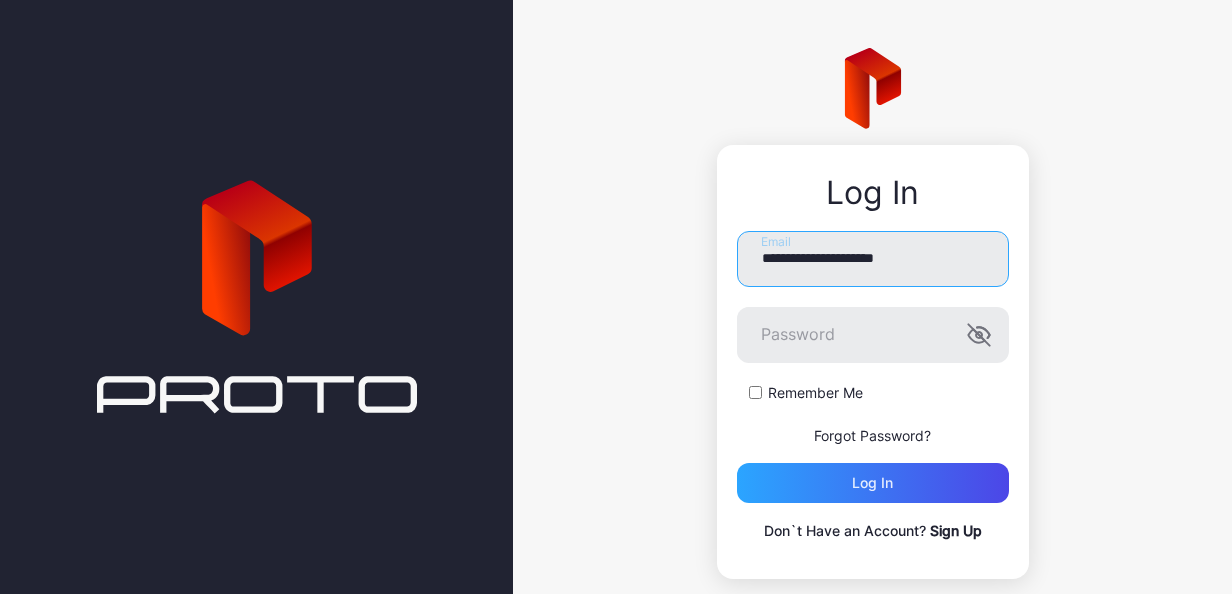 type on "**********" 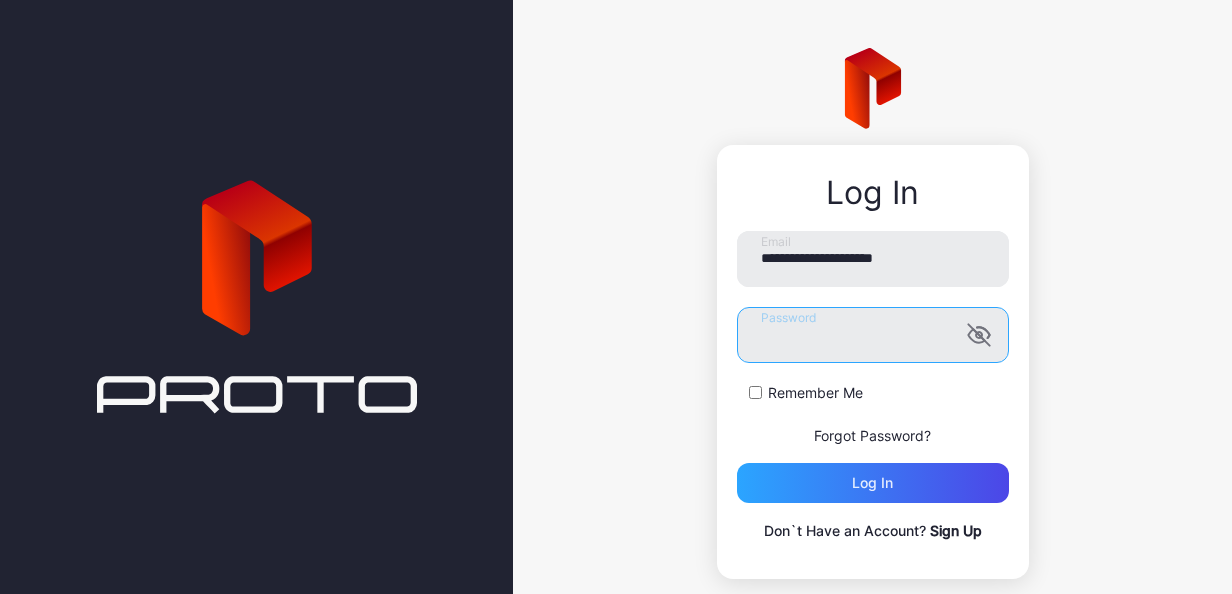 click on "Log in" at bounding box center [873, 483] 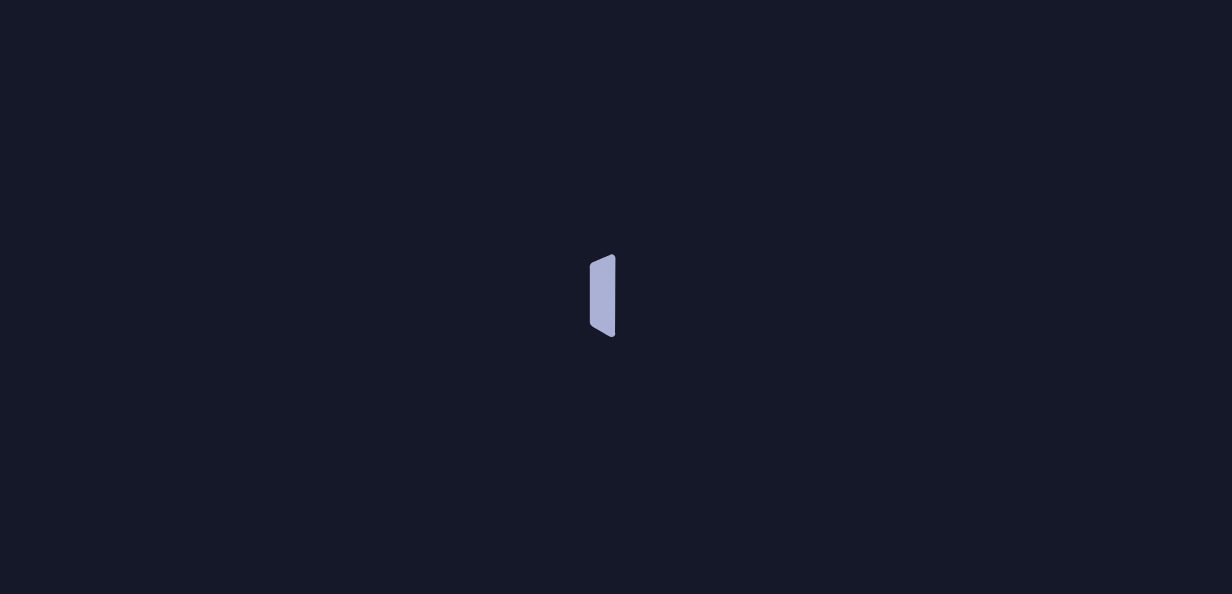 click at bounding box center (616, 297) 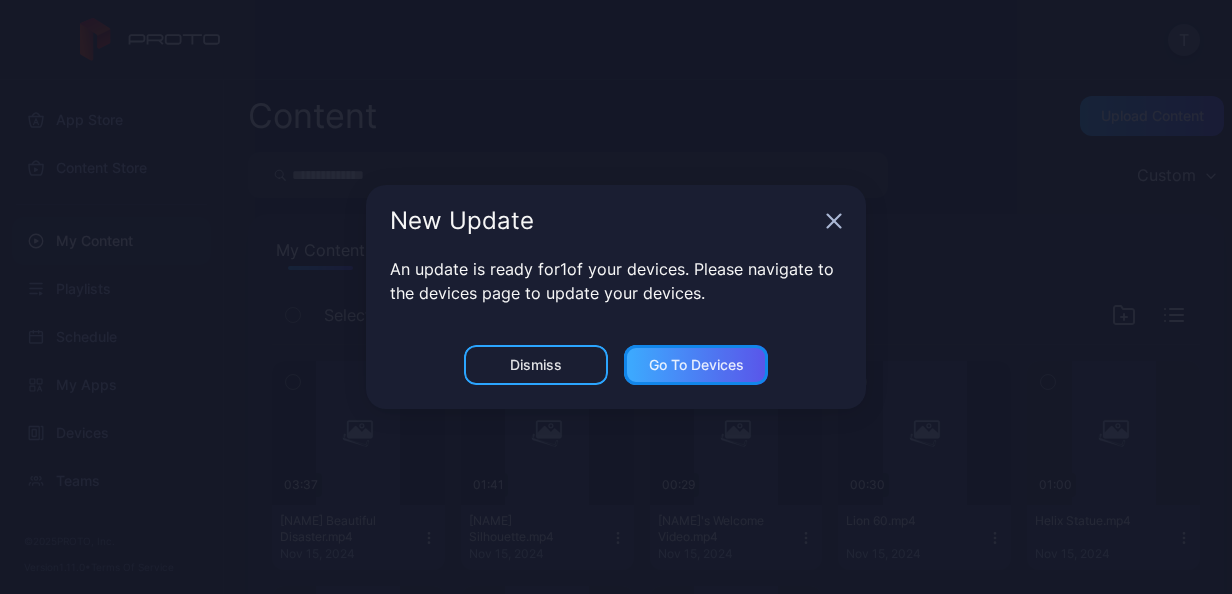 click on "Go to devices" at bounding box center [536, 365] 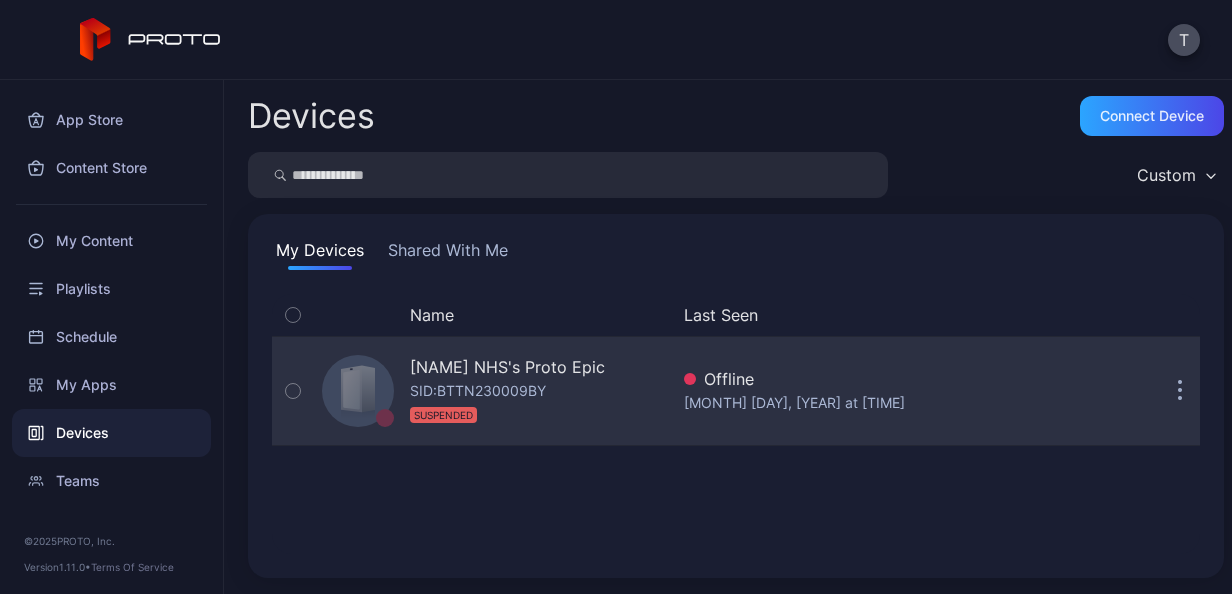 click on "[NAME] NHS's Proto Epic SID: [ID] [STATUS]" at bounding box center [507, 391] 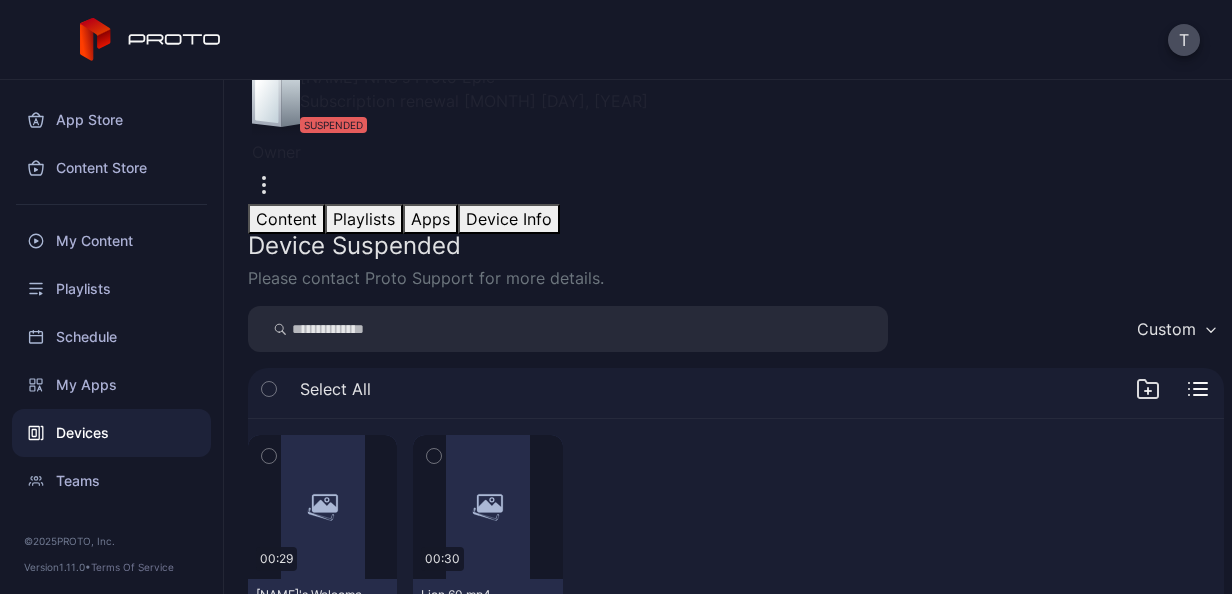 scroll, scrollTop: 116, scrollLeft: 0, axis: vertical 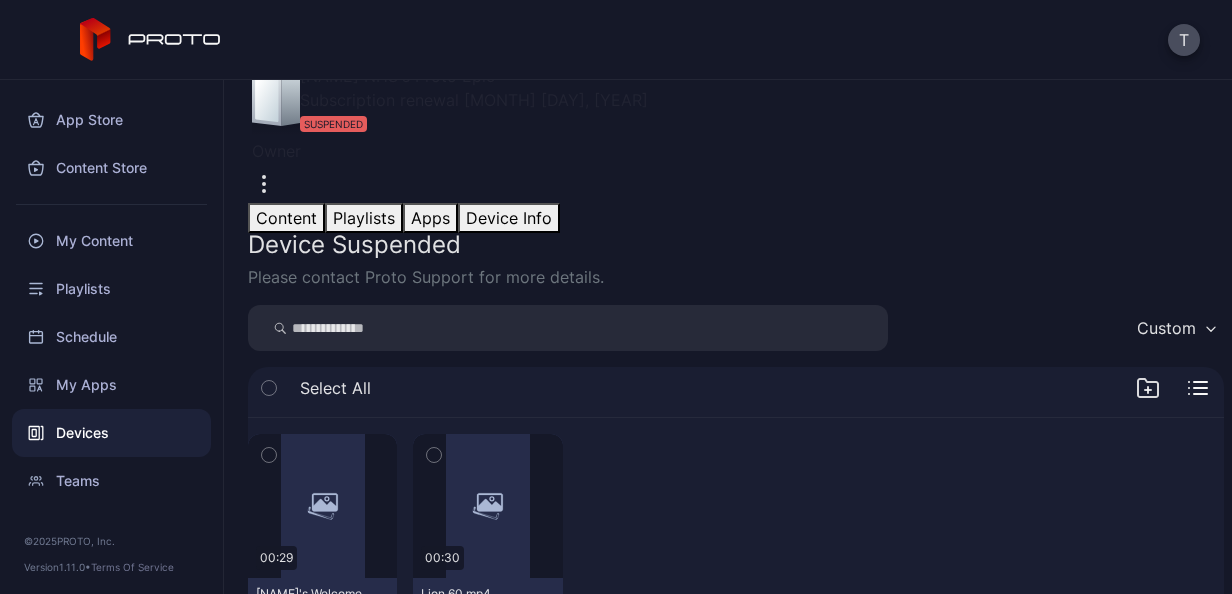 click on "Device Suspended Please contact Proto Support for more details." at bounding box center (736, 261) 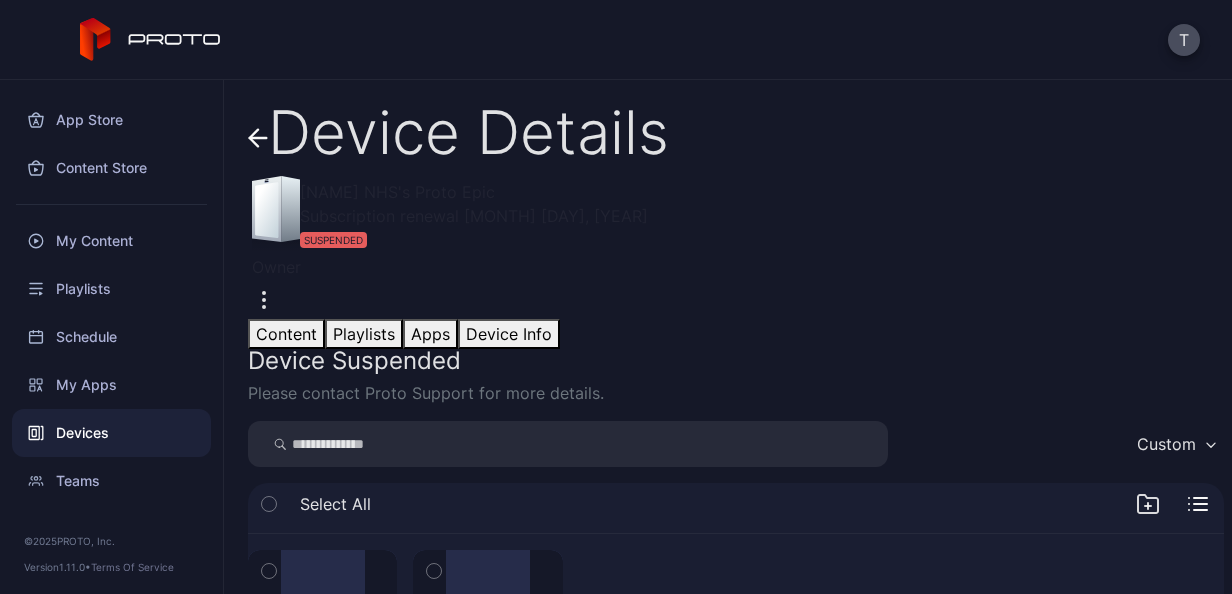 scroll, scrollTop: 1, scrollLeft: 0, axis: vertical 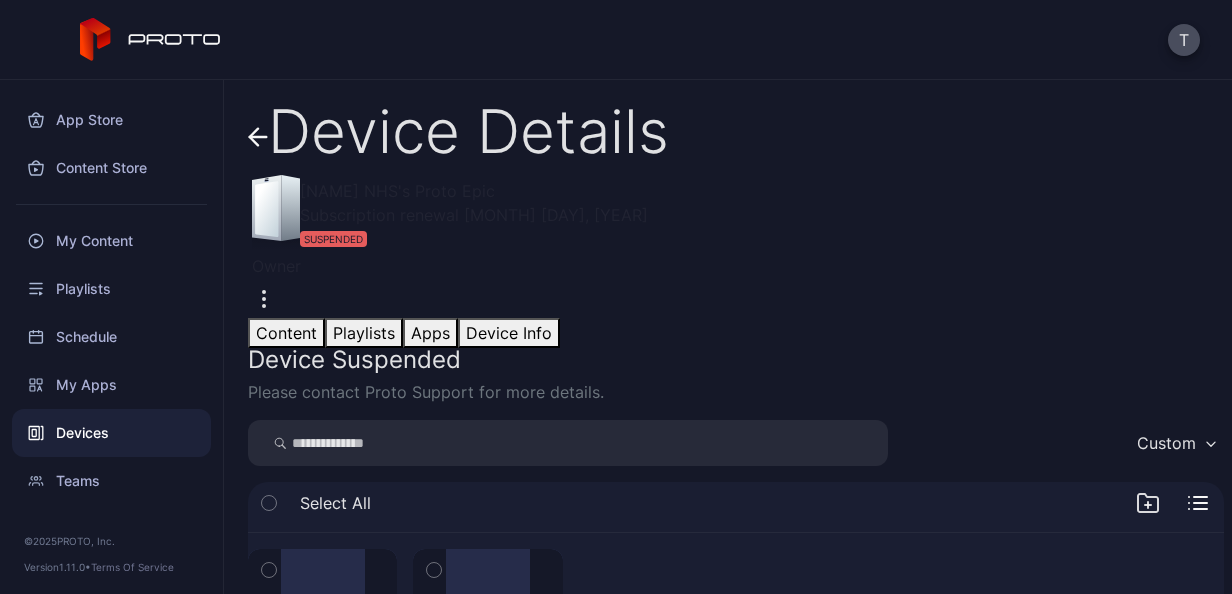 click at bounding box center (397, 191) 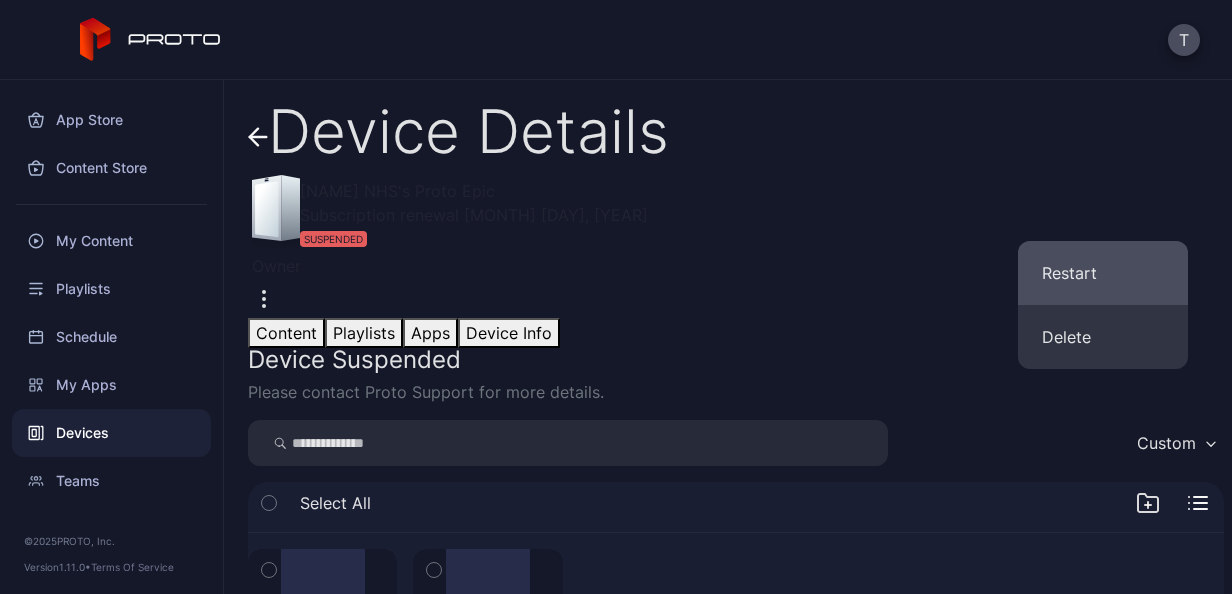 click on "Restart" at bounding box center [1103, 273] 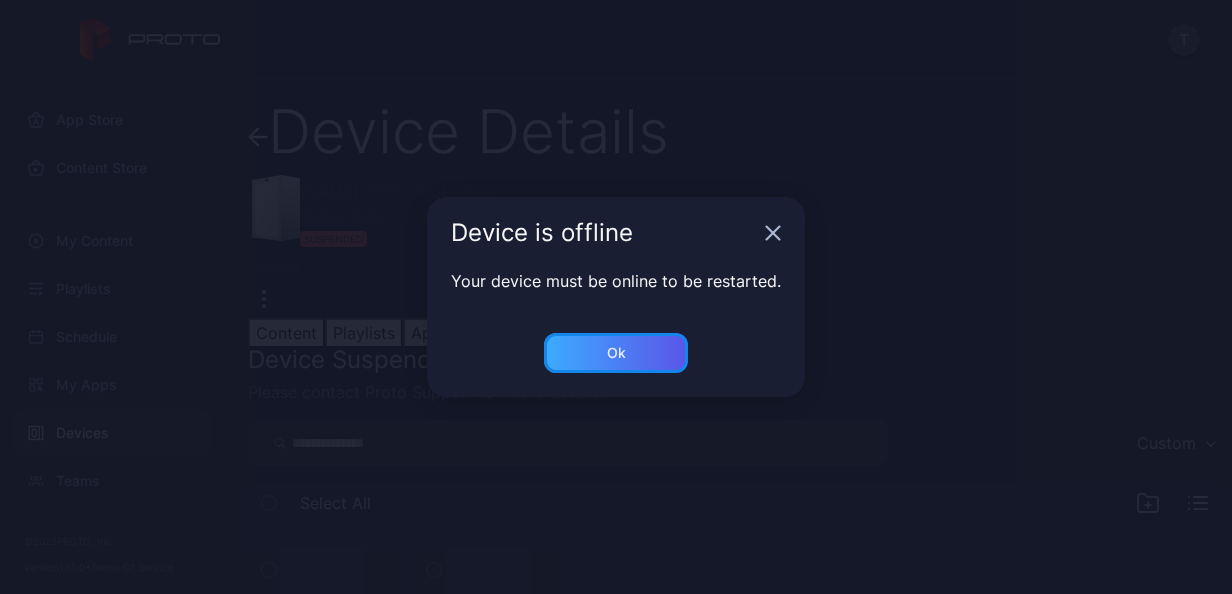 click on "Ok" at bounding box center (616, 353) 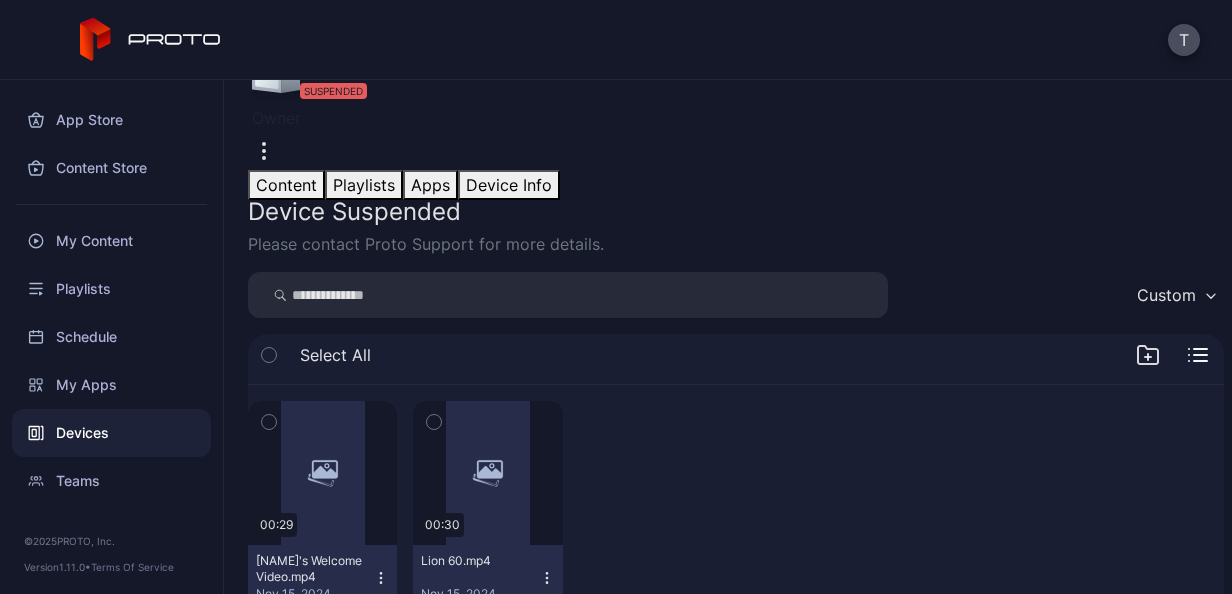 scroll, scrollTop: 151, scrollLeft: 0, axis: vertical 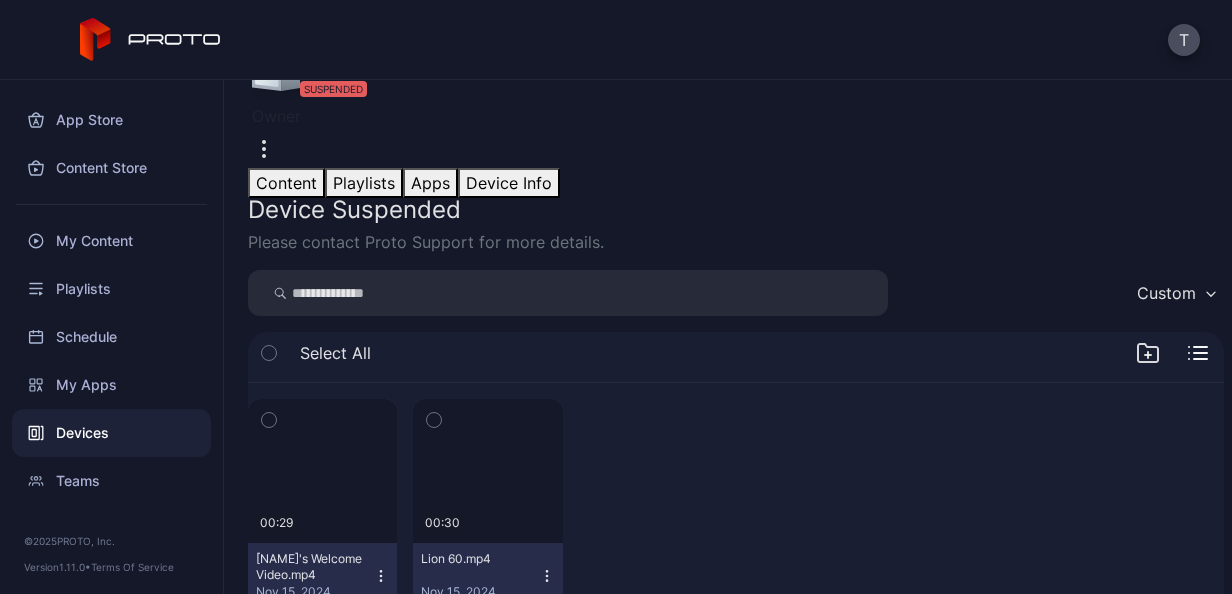 click on "Device Suspended Please contact Proto Support for more details." at bounding box center (736, 226) 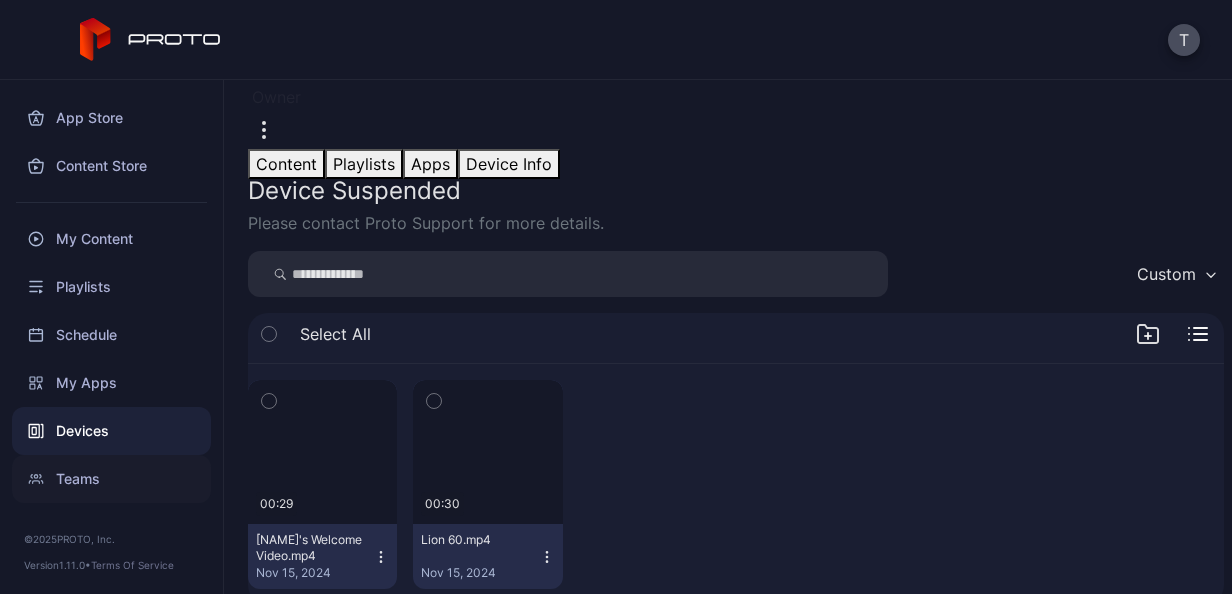 scroll, scrollTop: 0, scrollLeft: 0, axis: both 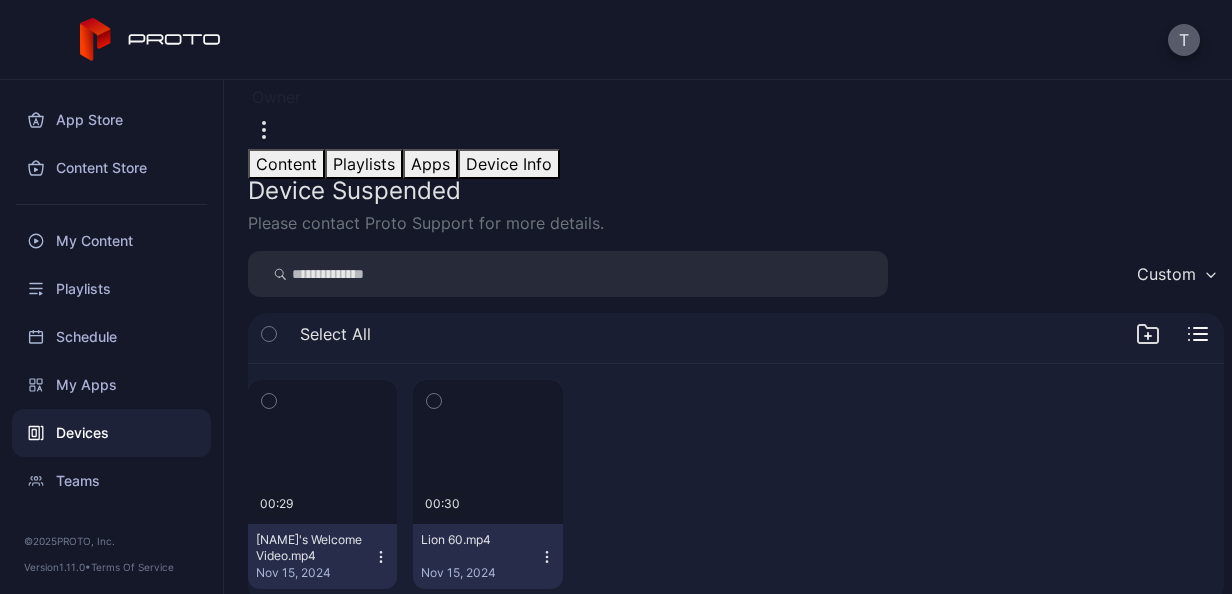 click on "T" at bounding box center (1184, 40) 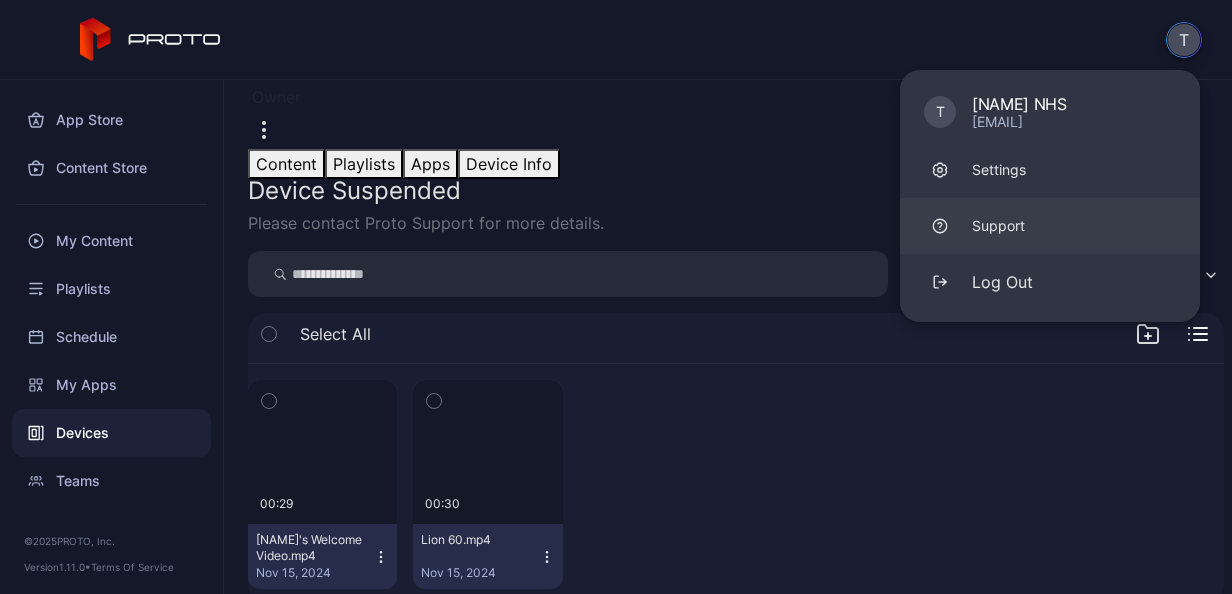 click on "Support" at bounding box center [1050, 226] 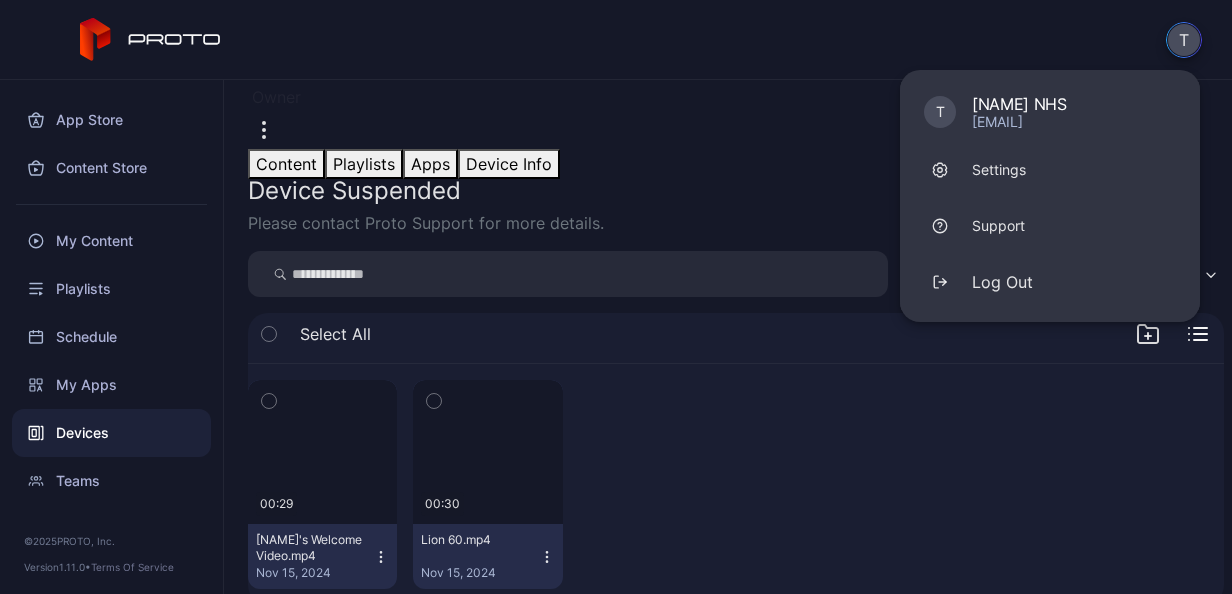 click on "Device Suspended Please contact Proto Support for more details." at bounding box center [736, 207] 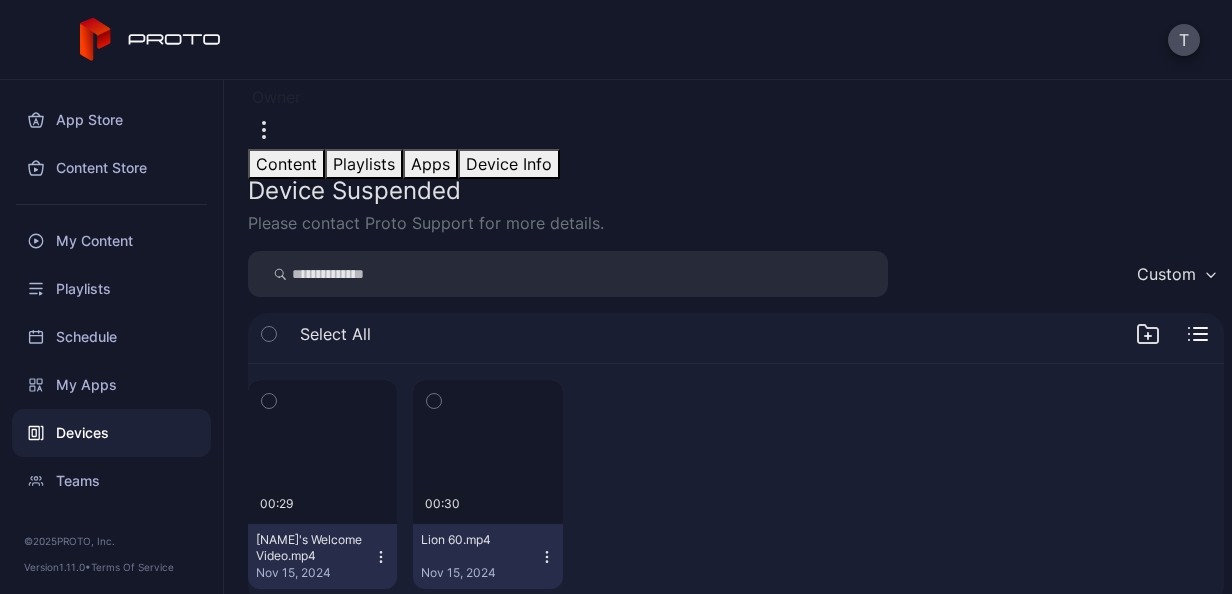 click on "Playlists" at bounding box center (364, 164) 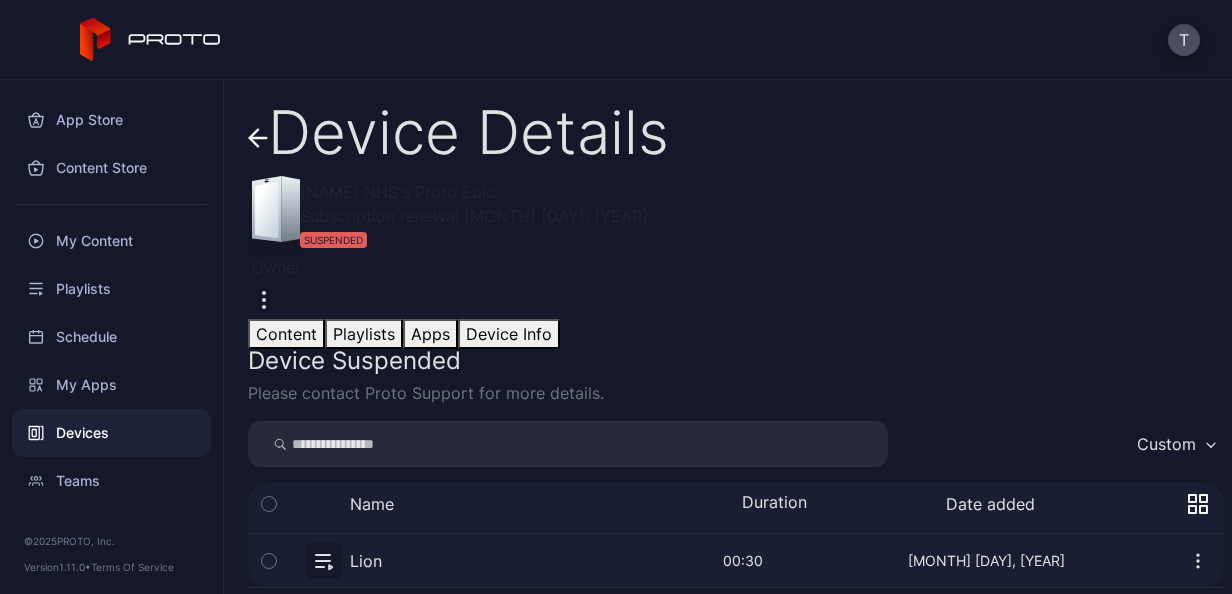 click on "Content" at bounding box center [286, 334] 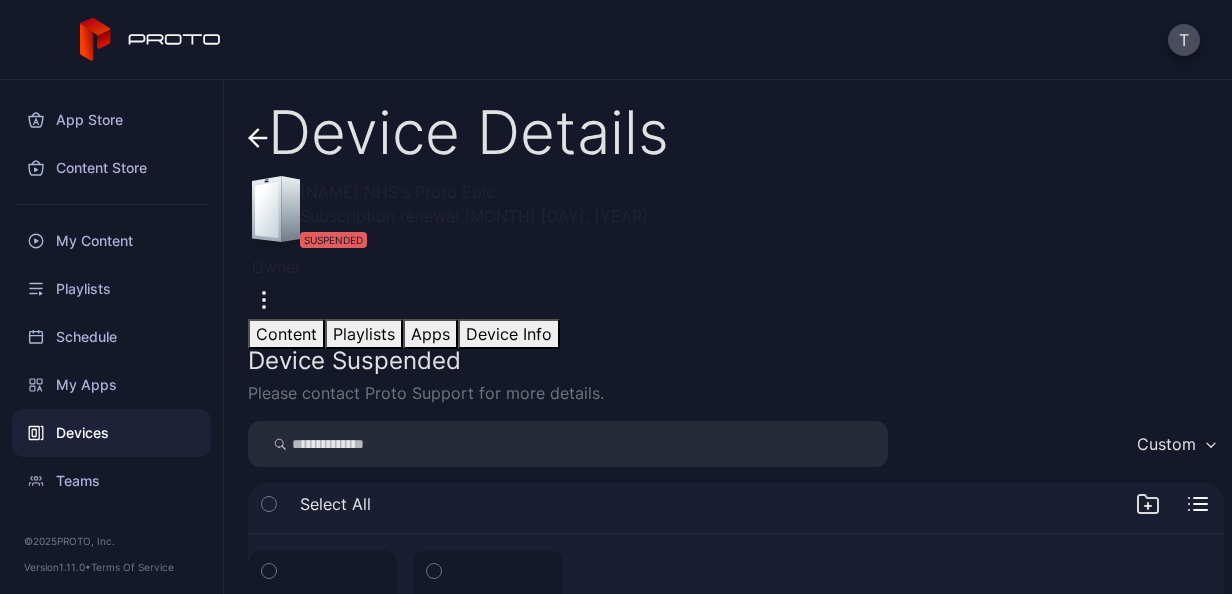 click at bounding box center [264, 300] 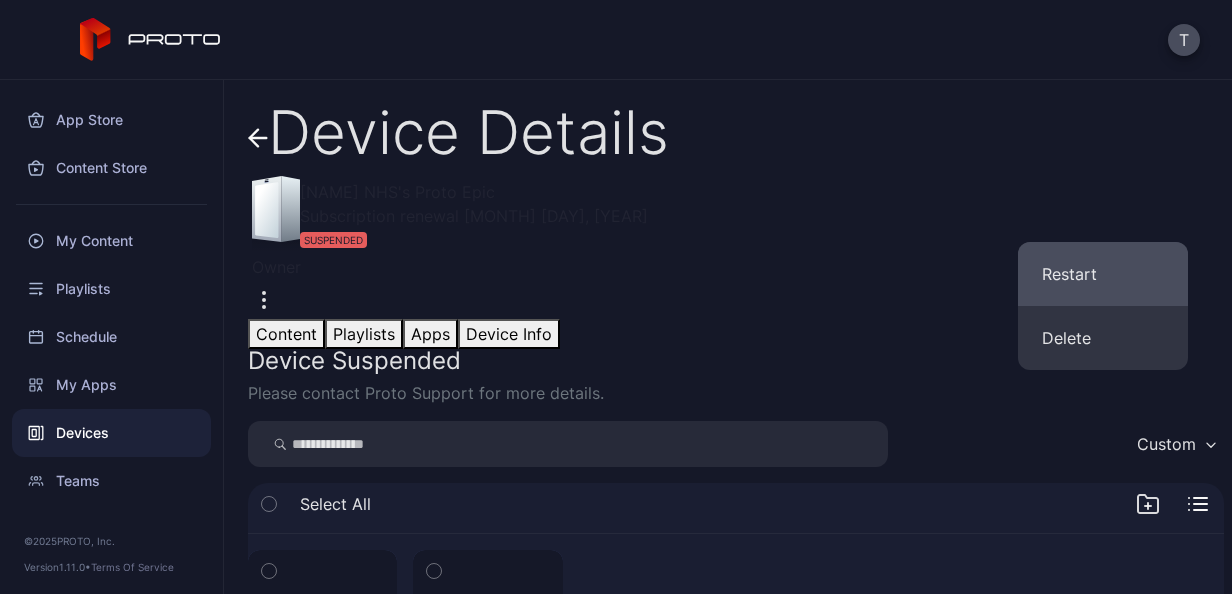 click on "Restart" at bounding box center (1103, 274) 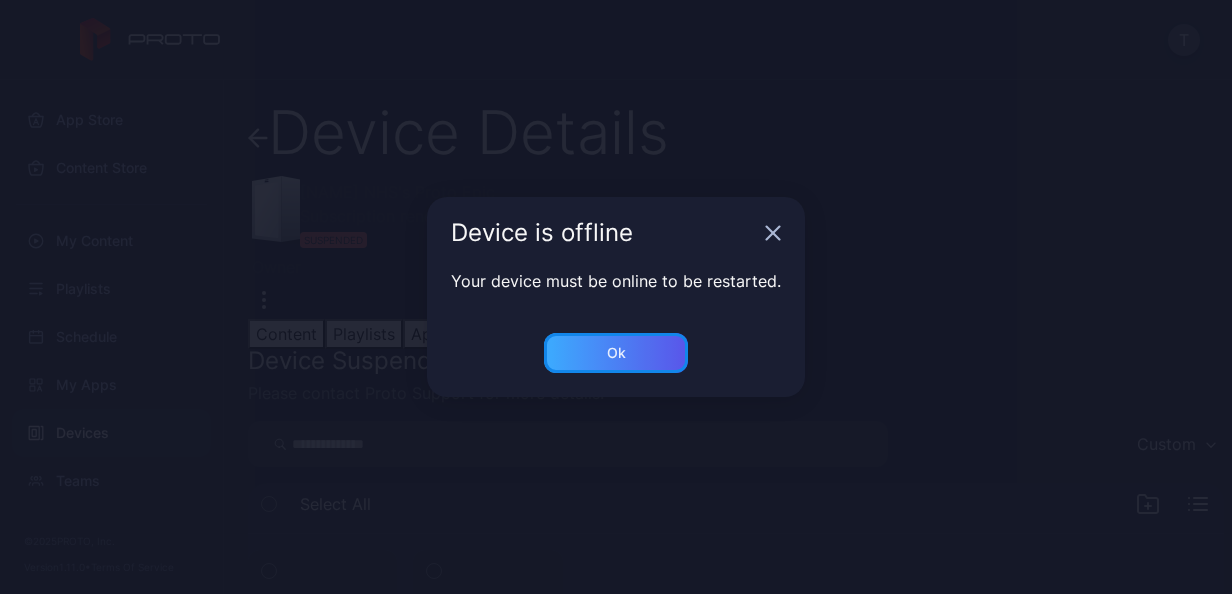 click on "Ok" at bounding box center (616, 353) 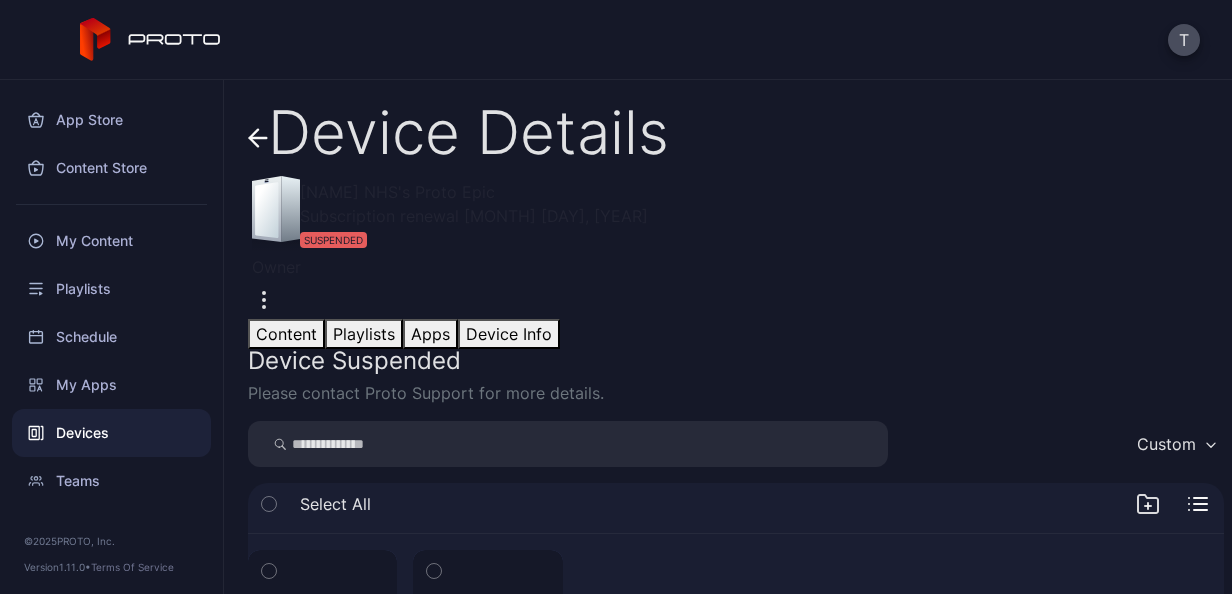 click on "Device Suspended Please contact Proto Support for more details." at bounding box center [736, 377] 